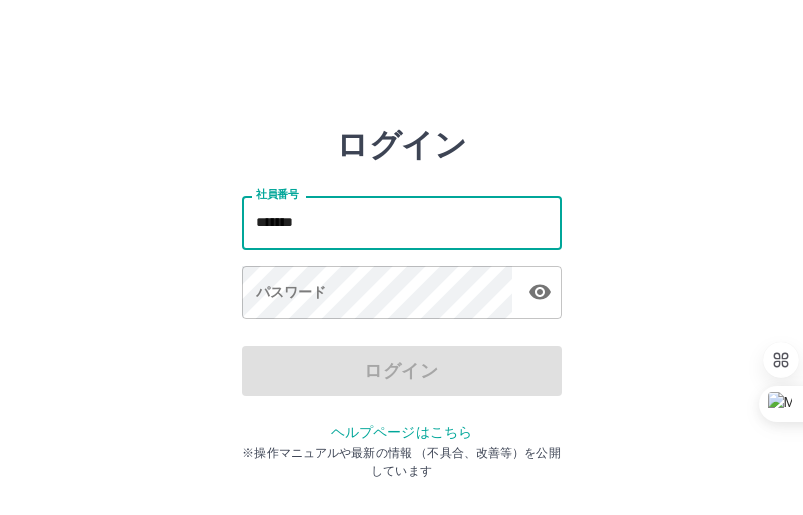 scroll, scrollTop: 0, scrollLeft: 0, axis: both 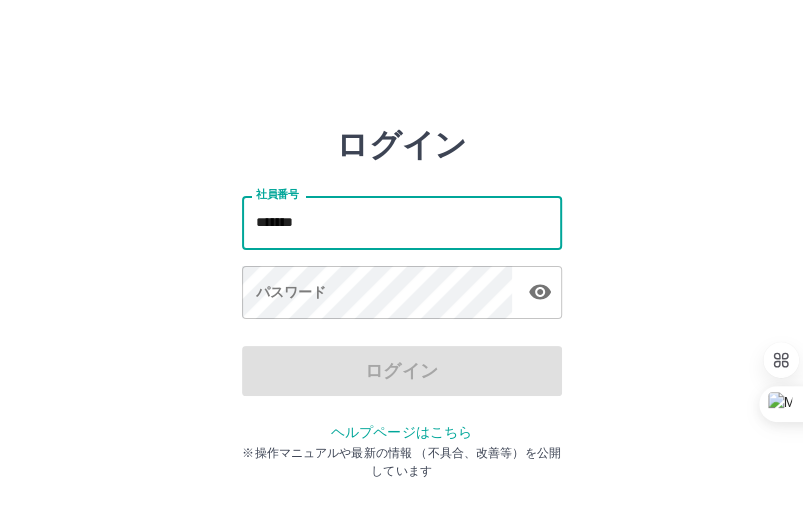type on "*******" 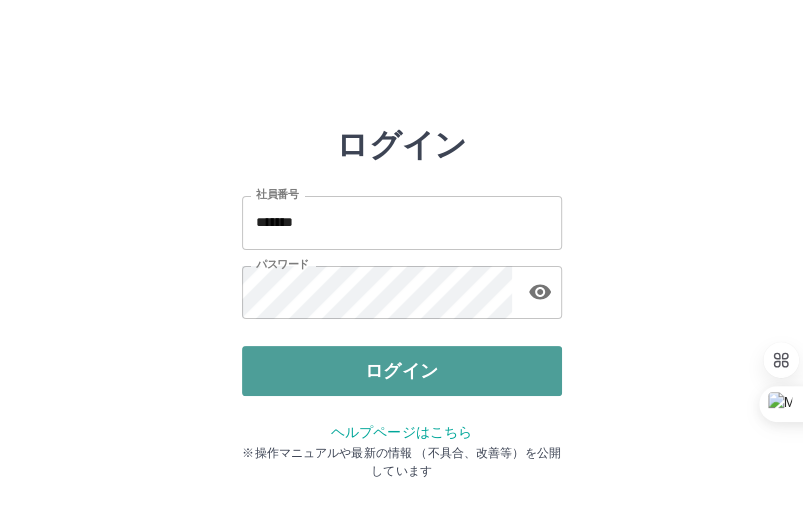 click on "ログイン" at bounding box center (402, 371) 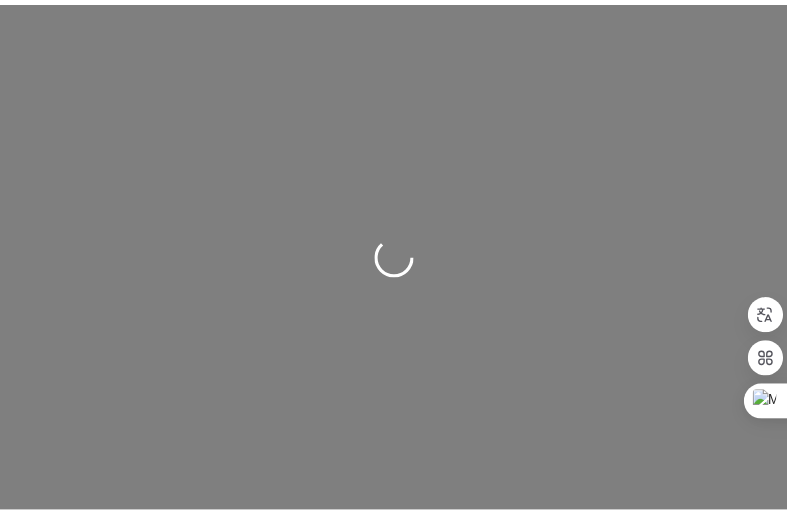 scroll, scrollTop: 0, scrollLeft: 0, axis: both 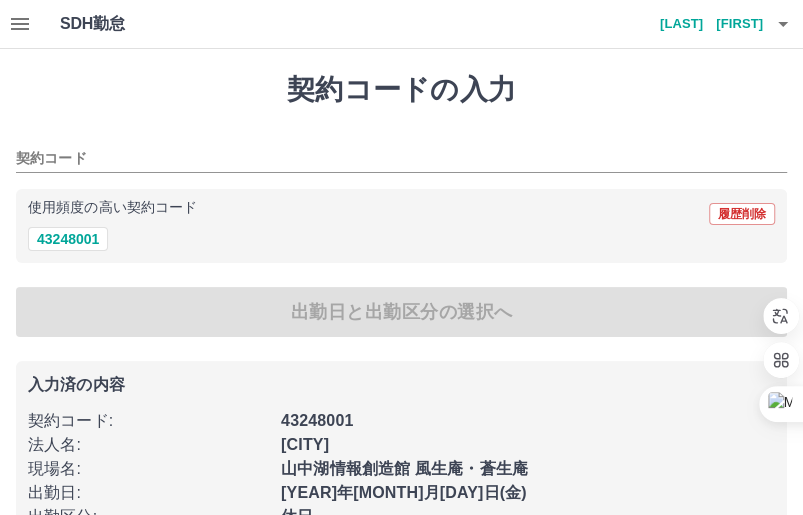 type on "********" 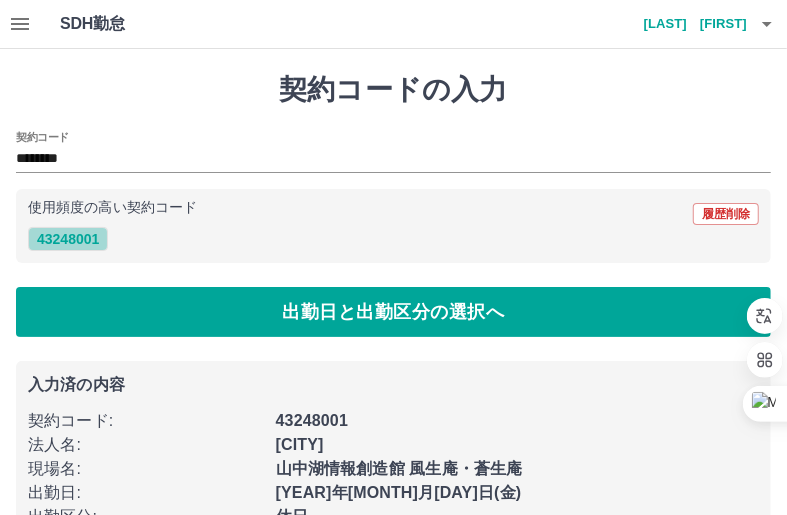 click on "[NUMBER]" at bounding box center (68, 239) 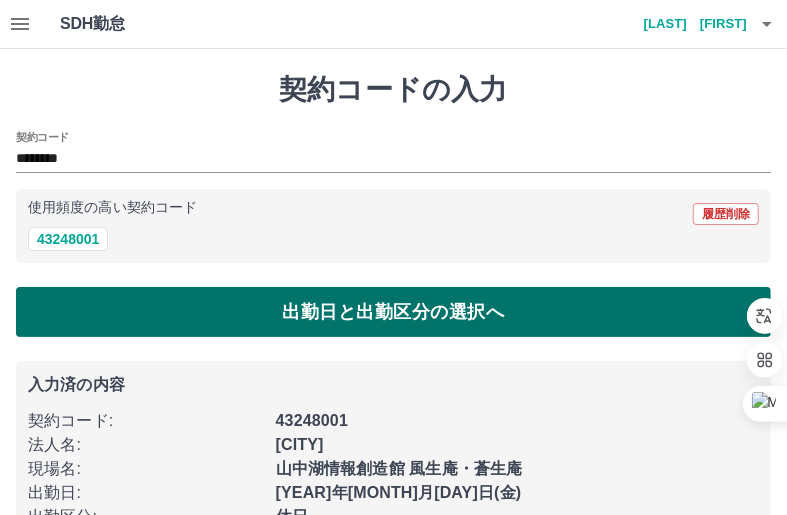 click on "出勤日と出勤区分の選択へ" at bounding box center (393, 312) 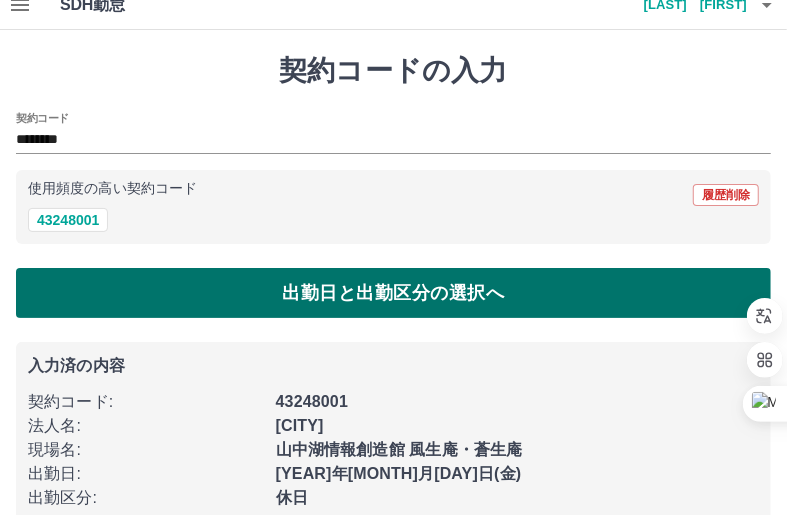 scroll, scrollTop: 0, scrollLeft: 0, axis: both 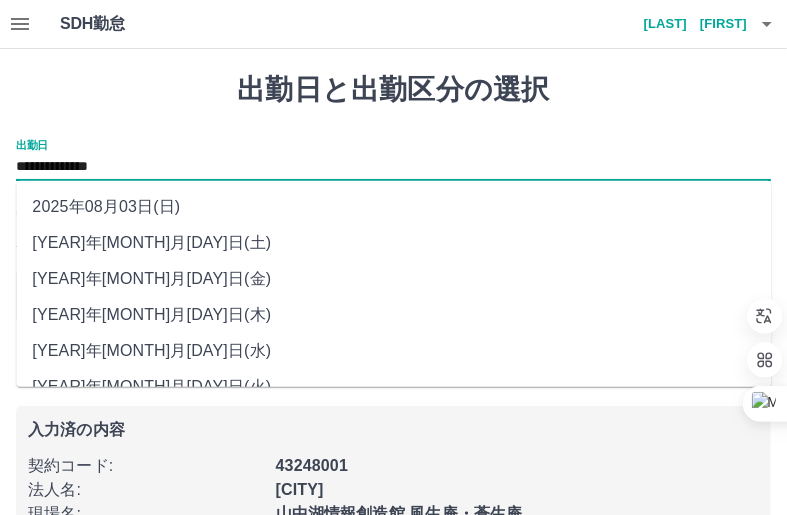 click on "**********" at bounding box center [393, 167] 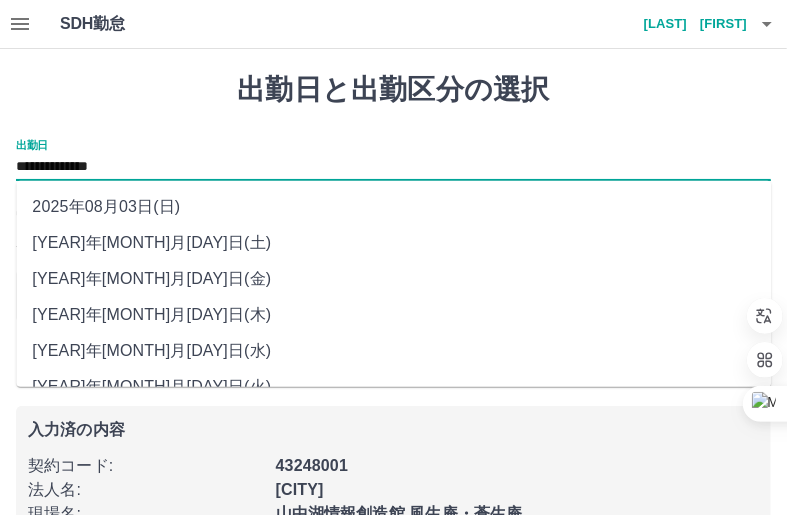 click on "2025年08月03日(日)" at bounding box center (393, 207) 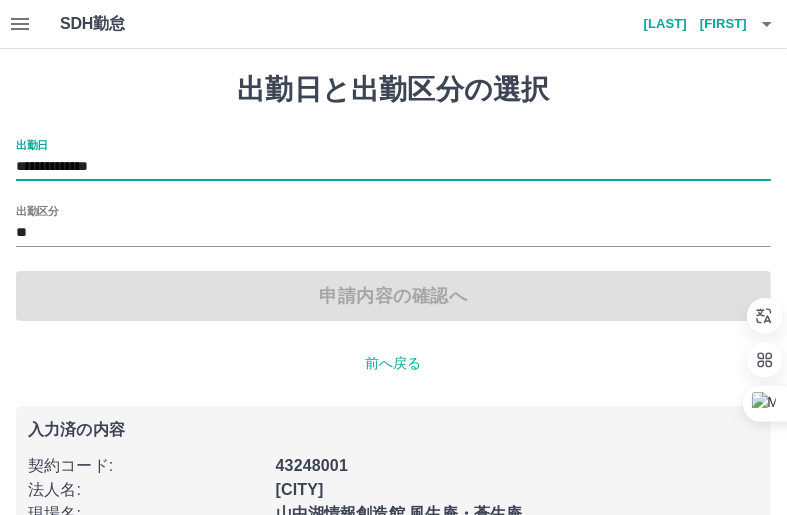 click on "**********" at bounding box center [393, 167] 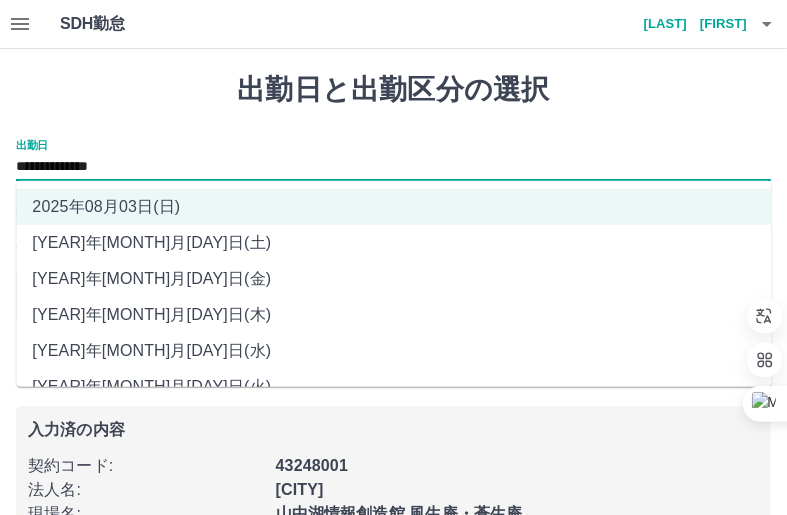 click on "[DATE]([DAY])" at bounding box center [393, 243] 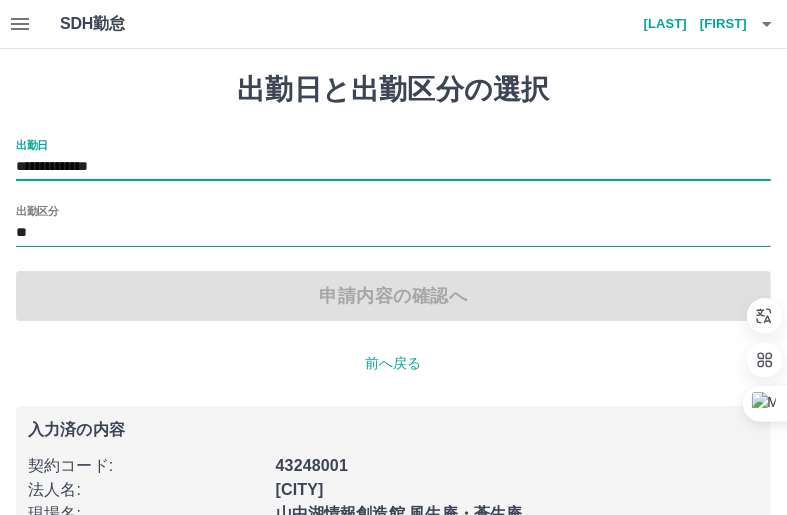 click on "**" at bounding box center [393, 233] 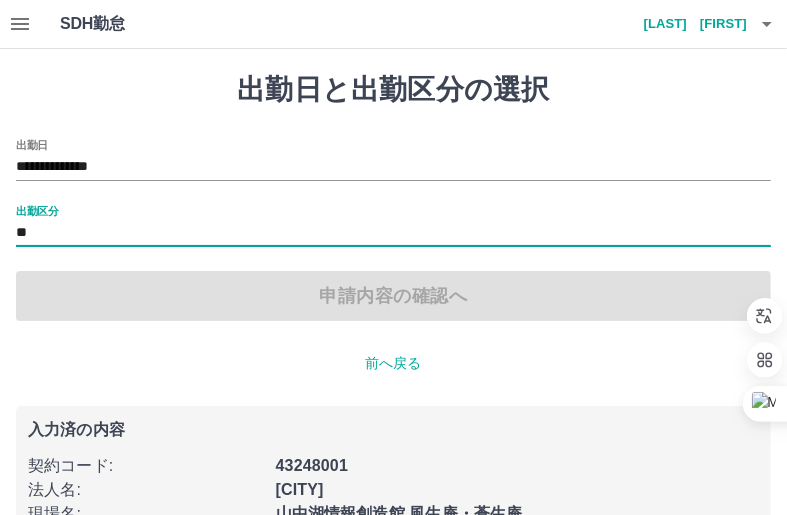 click on "**" at bounding box center [393, 233] 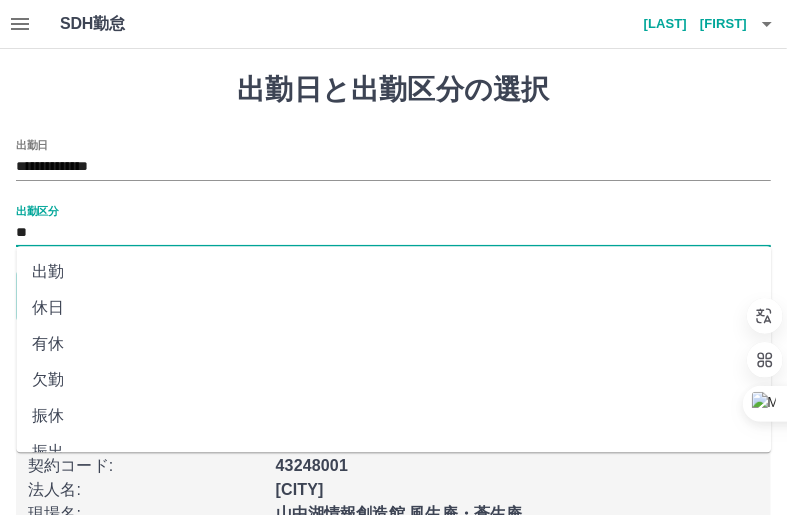 click on "出勤区分" at bounding box center (37, 210) 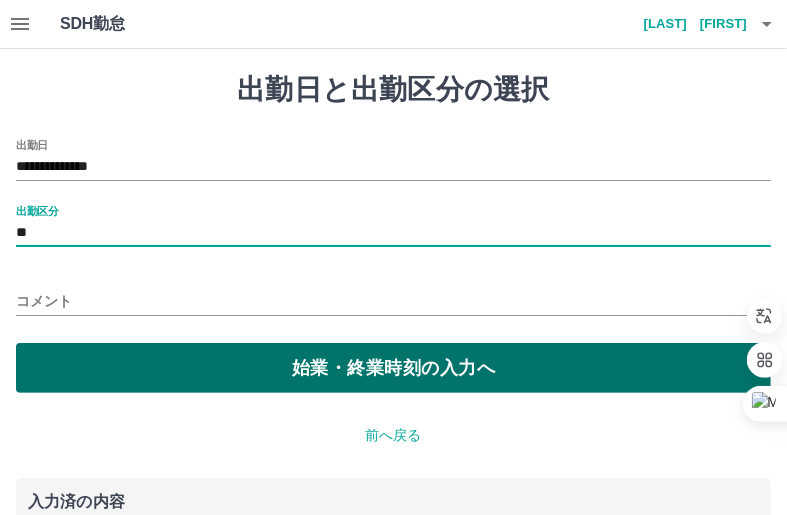 click on "始業・終業時刻の入力へ" at bounding box center (393, 368) 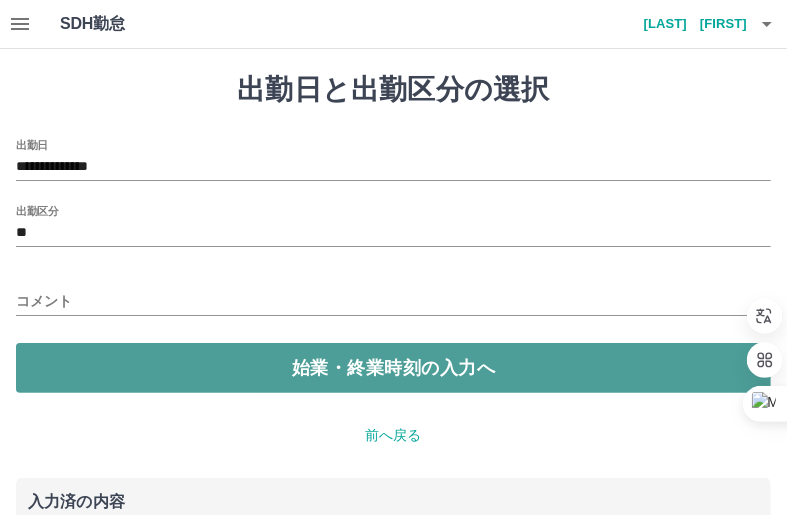 click on "始業・終業時刻の入力へ" at bounding box center [393, 368] 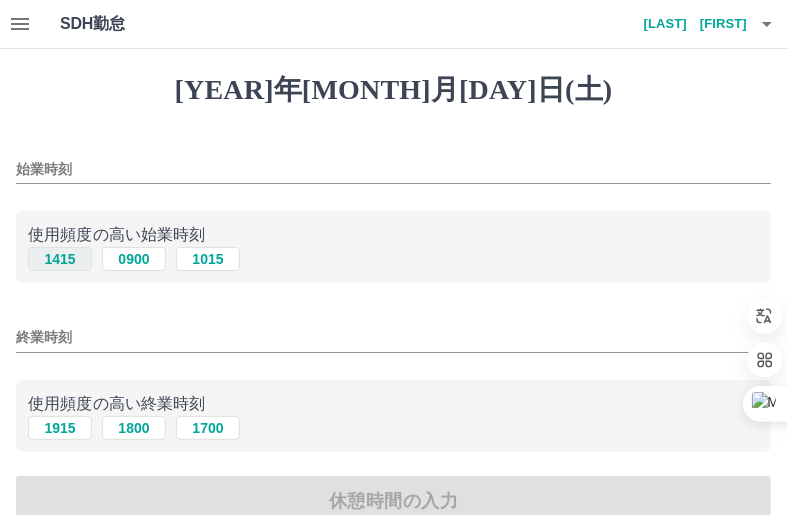 click on "1415" at bounding box center (60, 259) 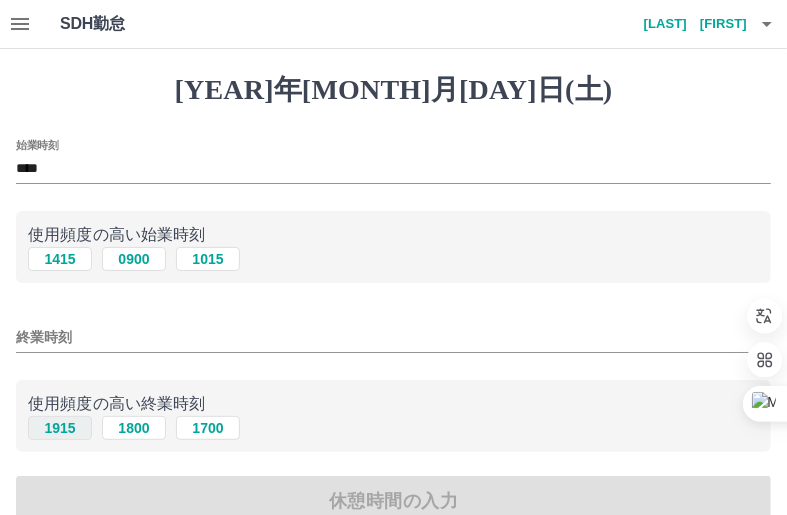 click on "1915" at bounding box center (60, 428) 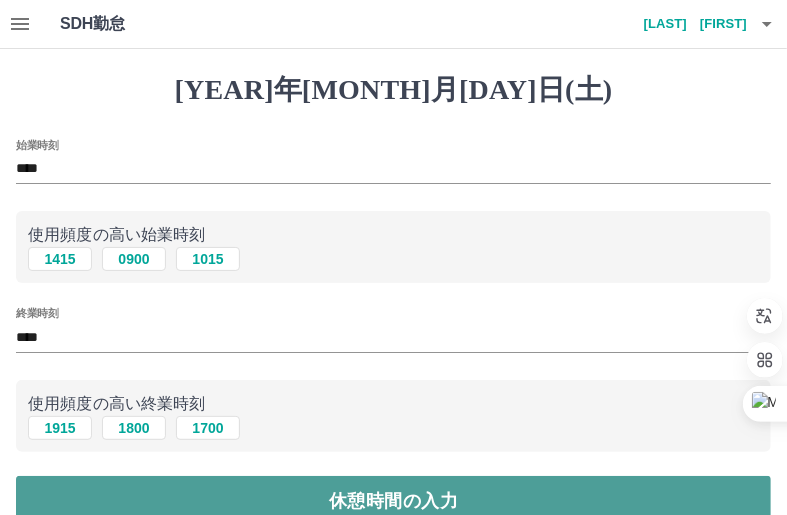 click on "休憩時間の入力" at bounding box center (393, 501) 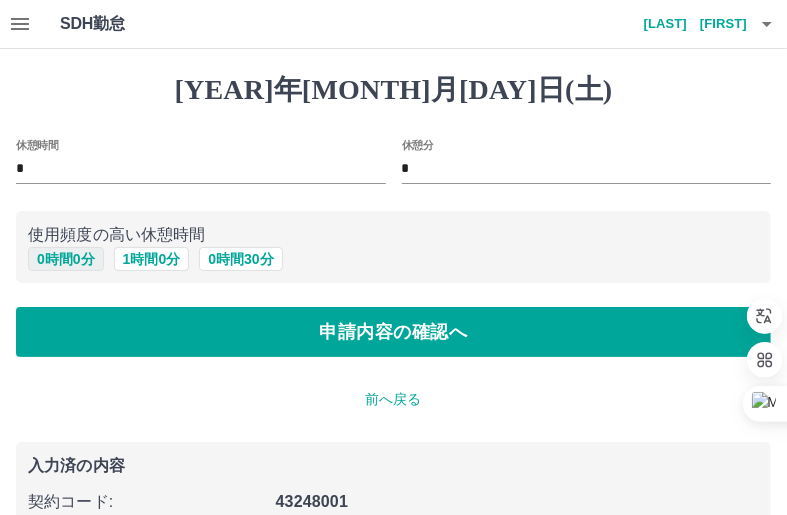 click on "0 時間 0 分" at bounding box center (66, 259) 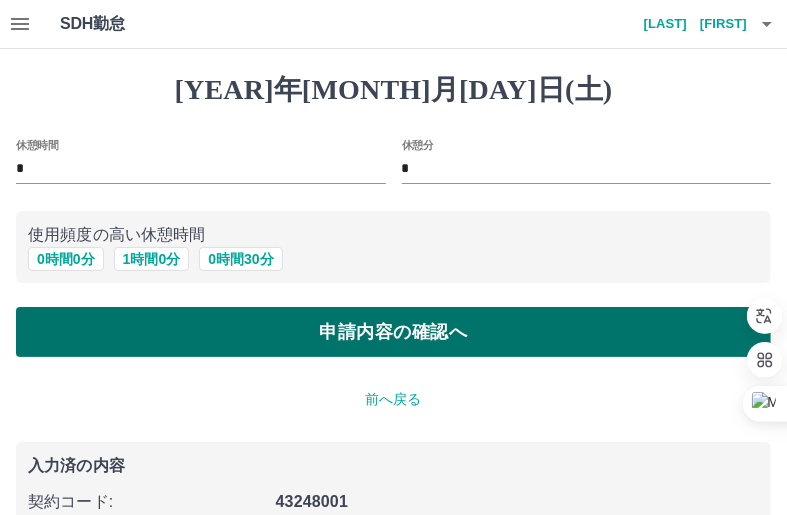 click on "申請内容の確認へ" at bounding box center (393, 332) 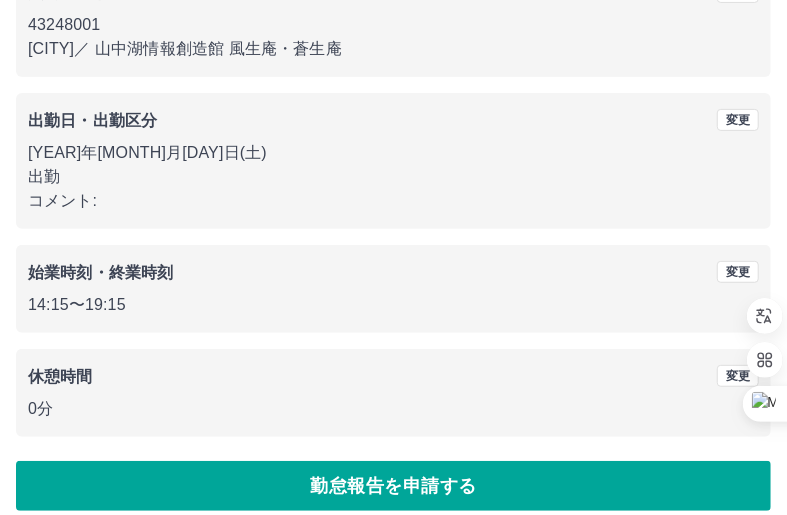 scroll, scrollTop: 232, scrollLeft: 0, axis: vertical 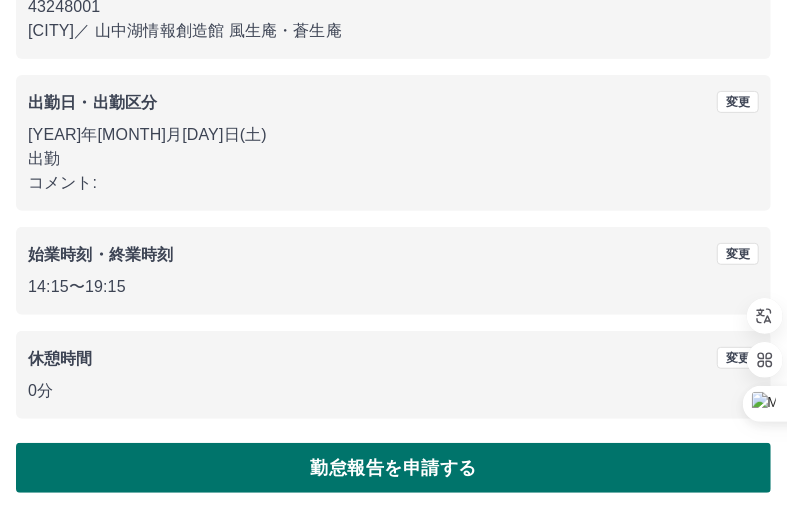 click on "勤怠報告を申請する" at bounding box center (393, 468) 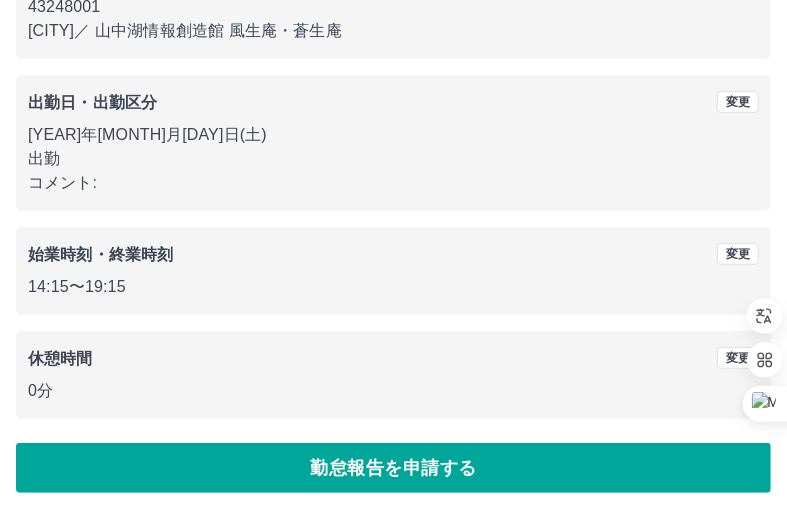 scroll, scrollTop: 0, scrollLeft: 0, axis: both 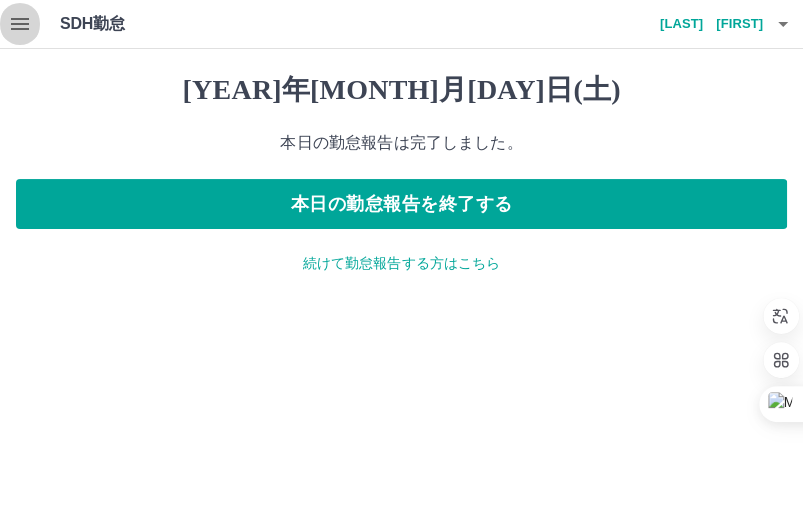 click 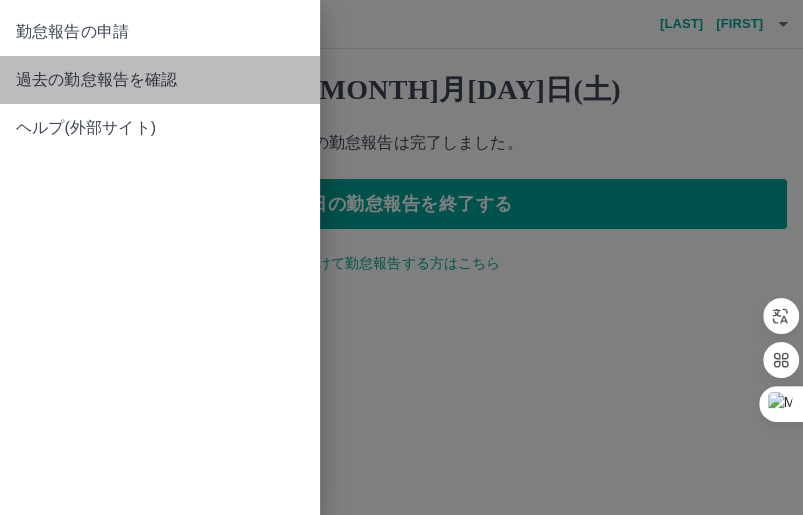 click on "過去の勤怠報告を確認" at bounding box center [160, 80] 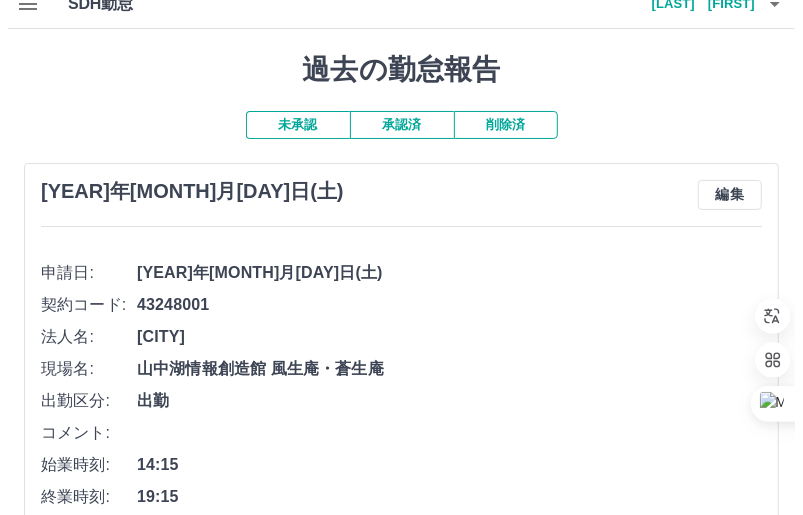scroll, scrollTop: 0, scrollLeft: 0, axis: both 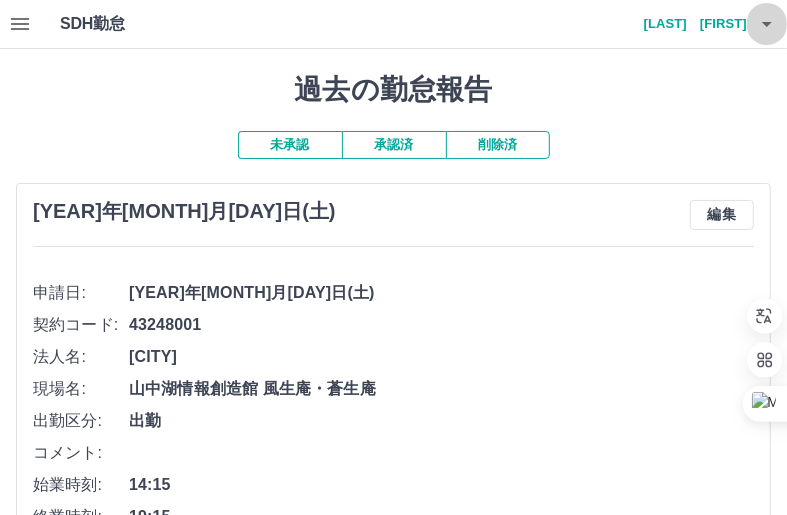 click 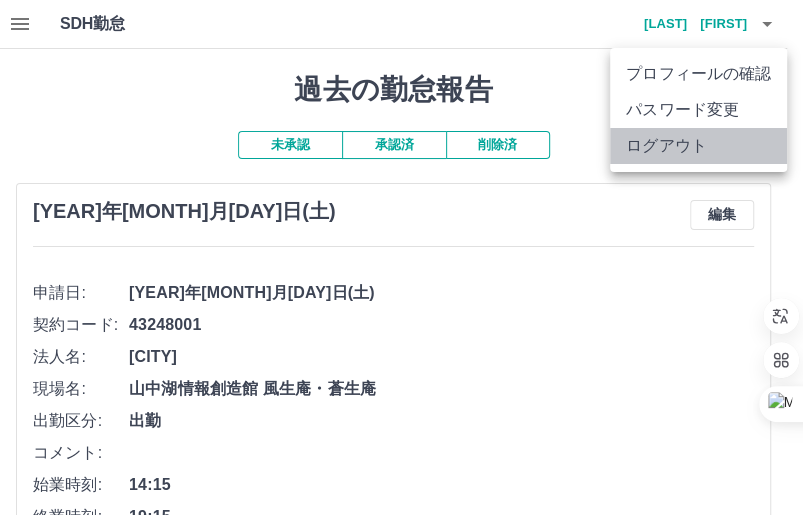 click on "ログアウト" at bounding box center (698, 146) 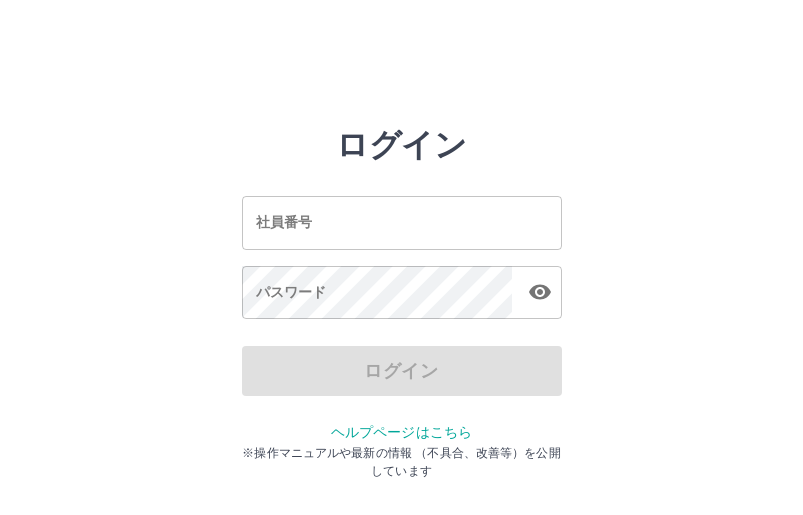 scroll, scrollTop: 0, scrollLeft: 0, axis: both 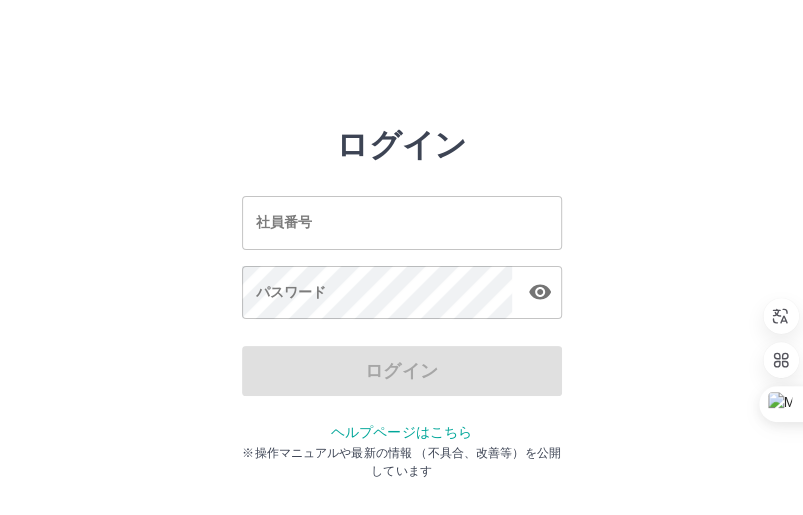 click on "社員番号" at bounding box center [402, 222] 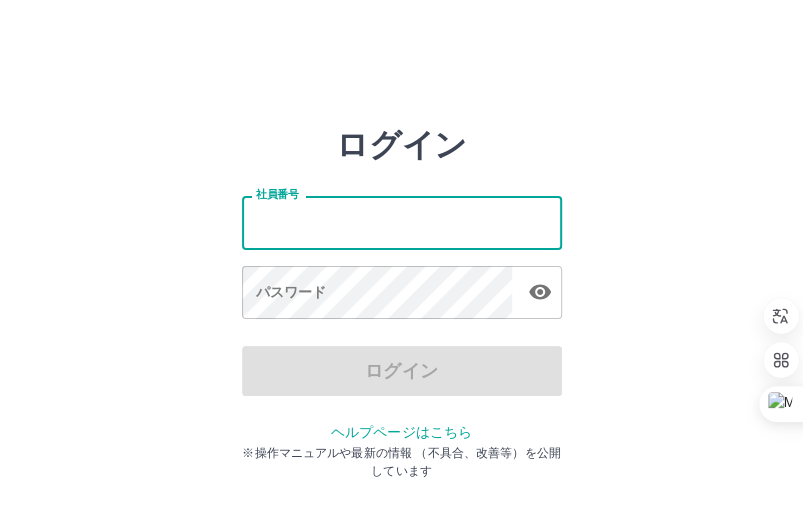 type on "*******" 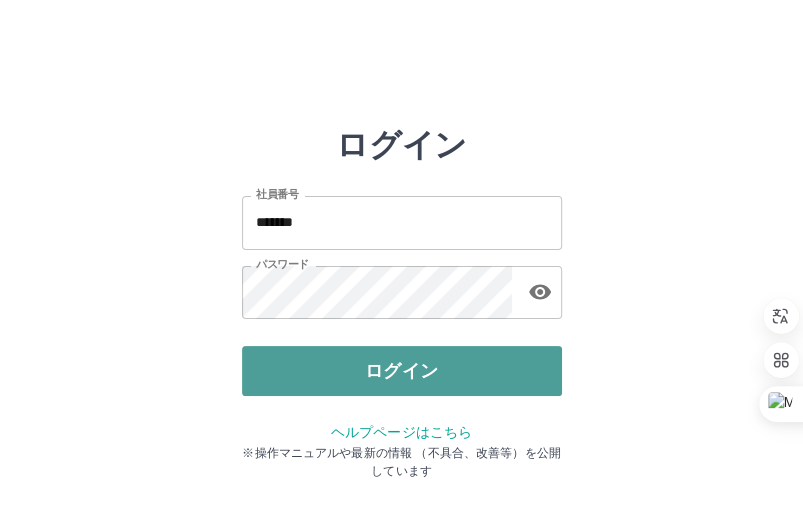 click on "ログイン" at bounding box center [402, 371] 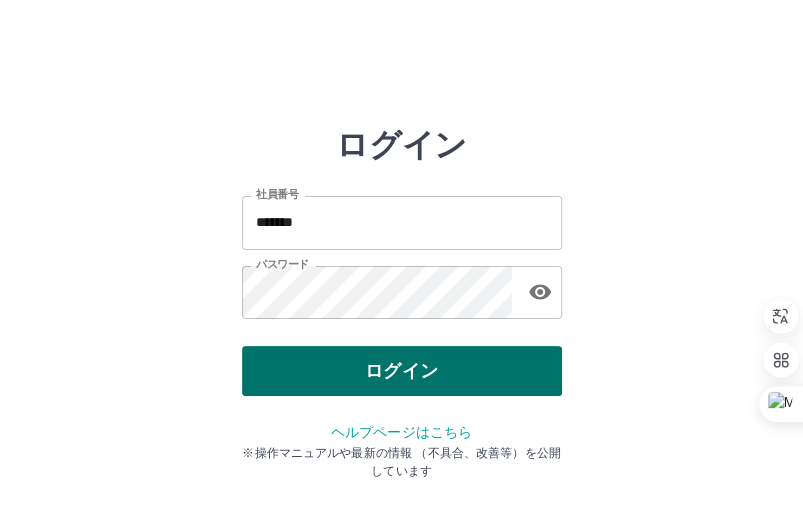 click on "ログイン" at bounding box center [402, 371] 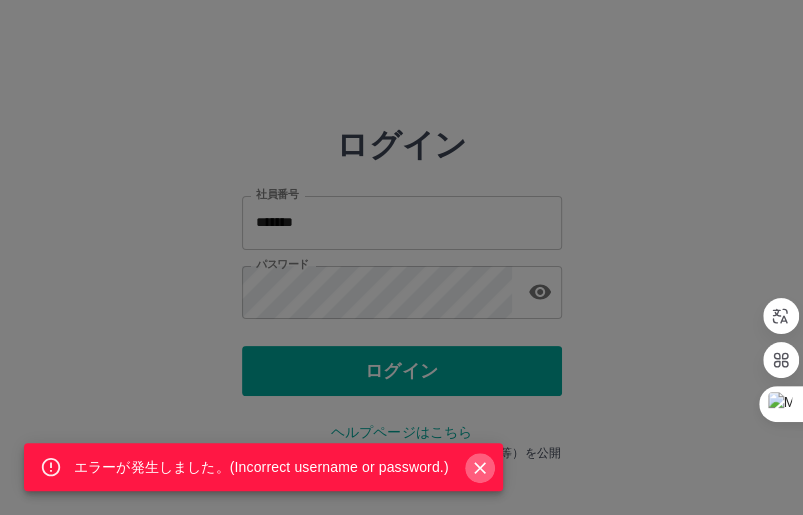 click 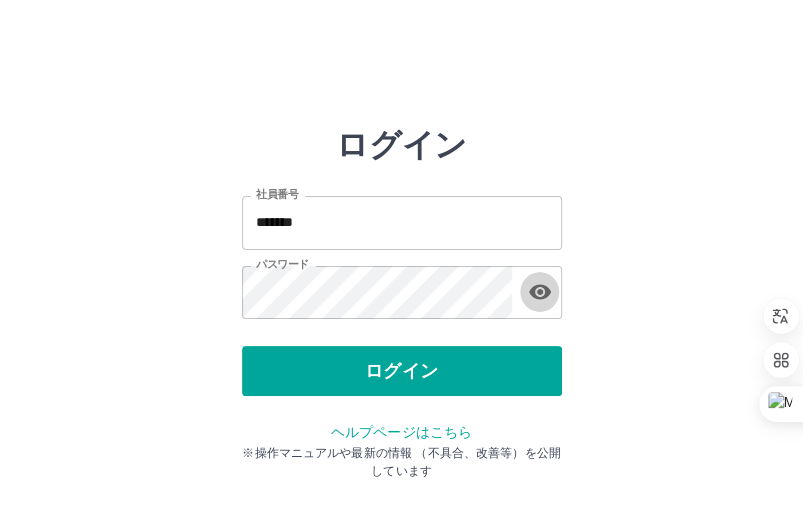 click 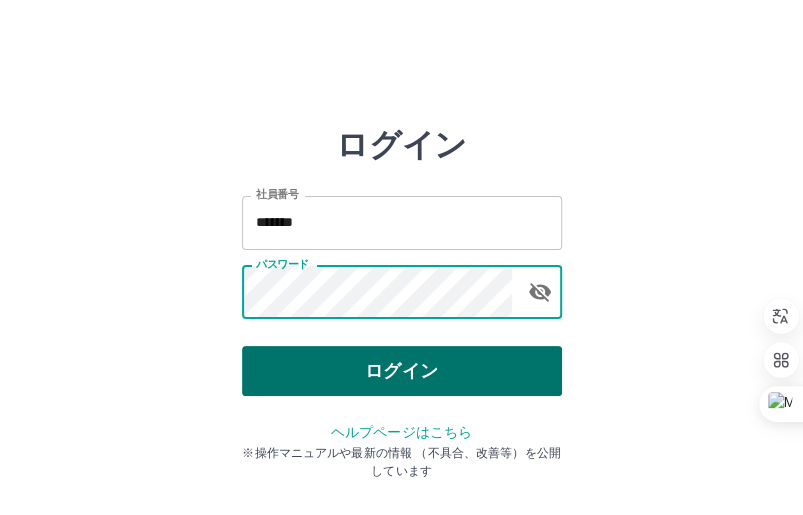 click on "ログイン" at bounding box center [402, 371] 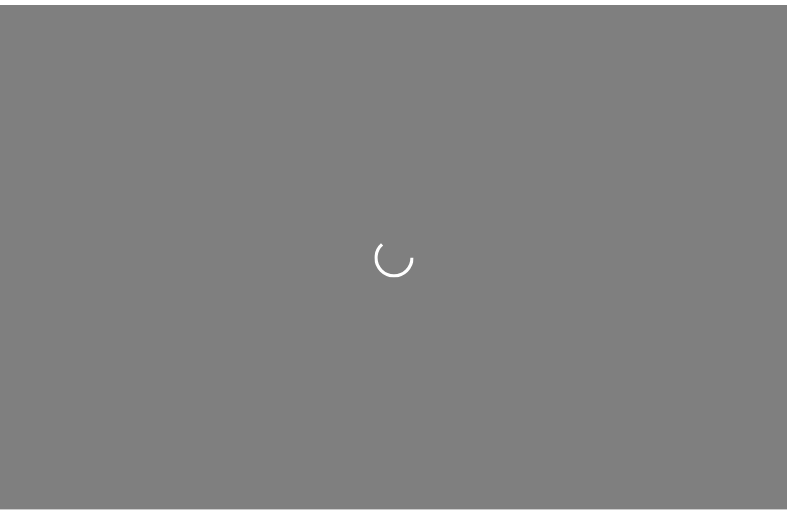 scroll, scrollTop: 0, scrollLeft: 0, axis: both 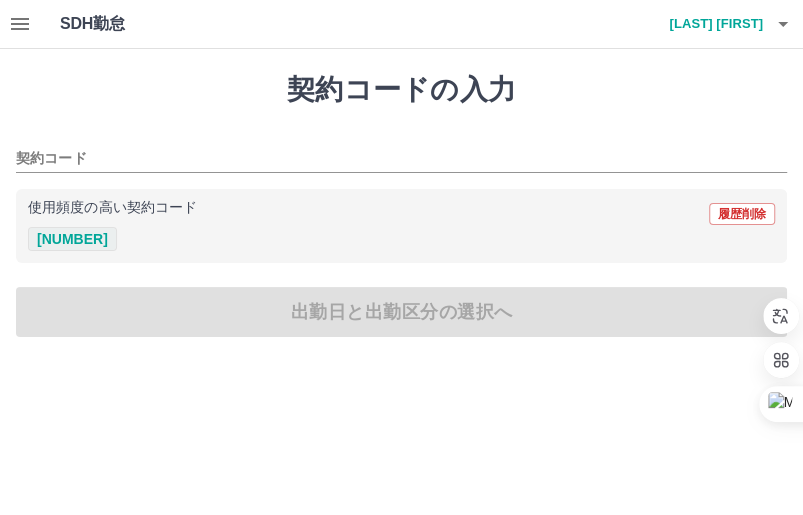 click on "[NUMBER]" at bounding box center [72, 239] 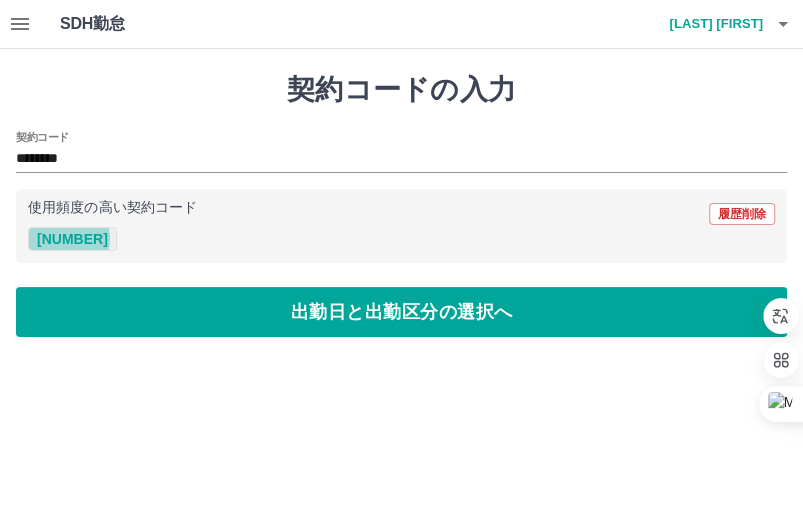 click on "[NUMBER]" at bounding box center (72, 239) 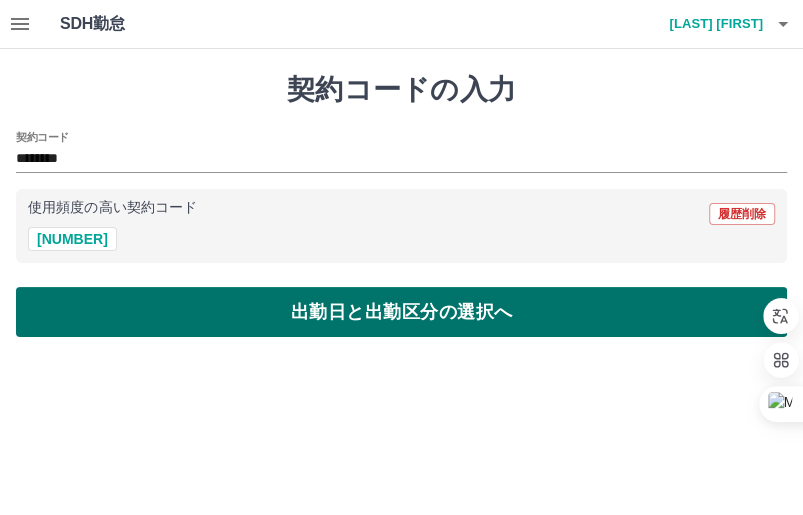 click on "出勤日と出勤区分の選択へ" at bounding box center [401, 312] 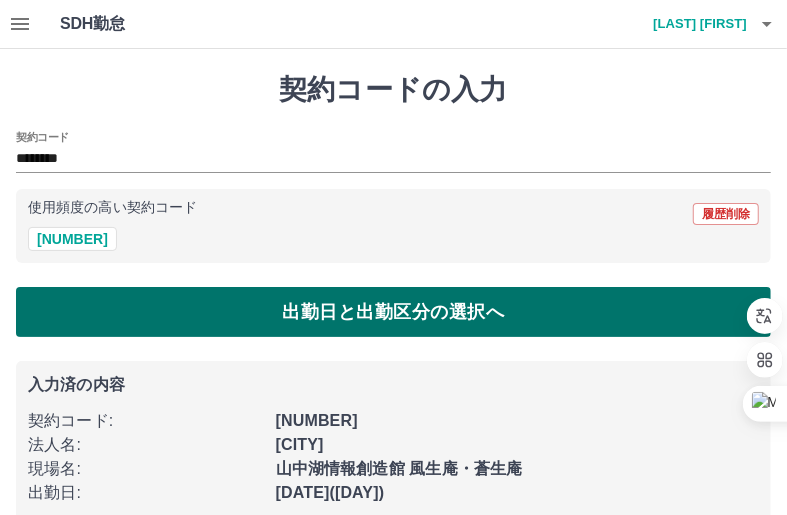 scroll, scrollTop: 30, scrollLeft: 0, axis: vertical 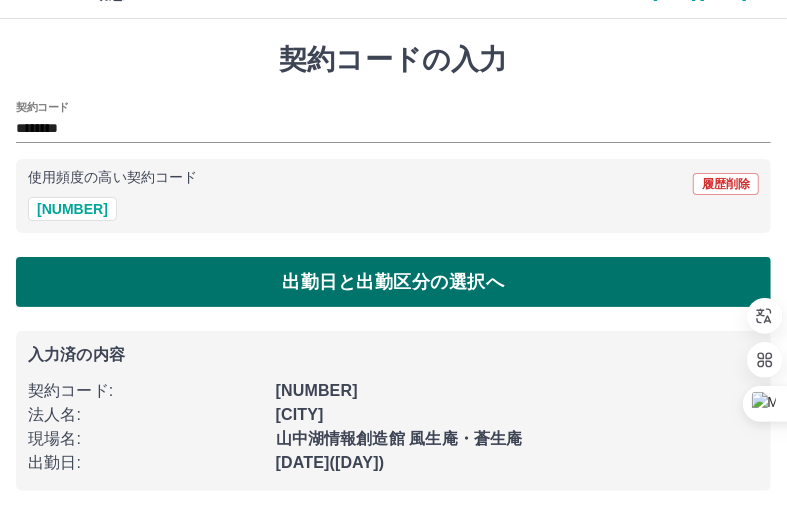 click on "出勤日と出勤区分の選択へ" at bounding box center (393, 282) 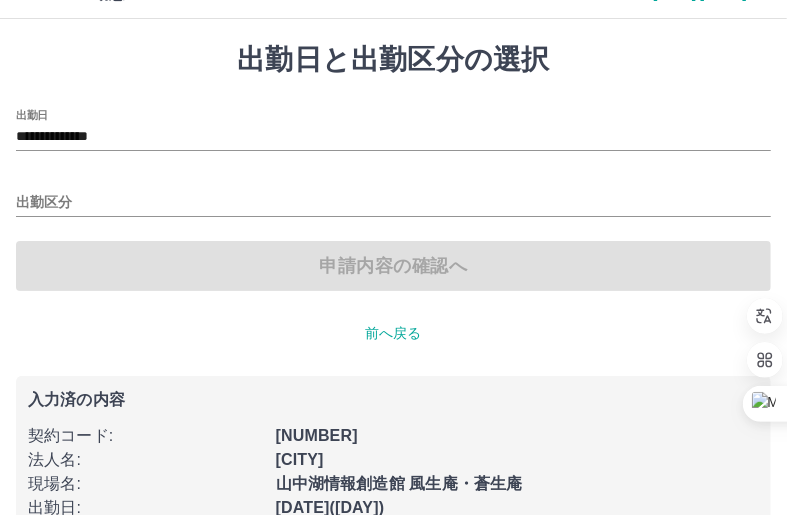 scroll, scrollTop: 0, scrollLeft: 0, axis: both 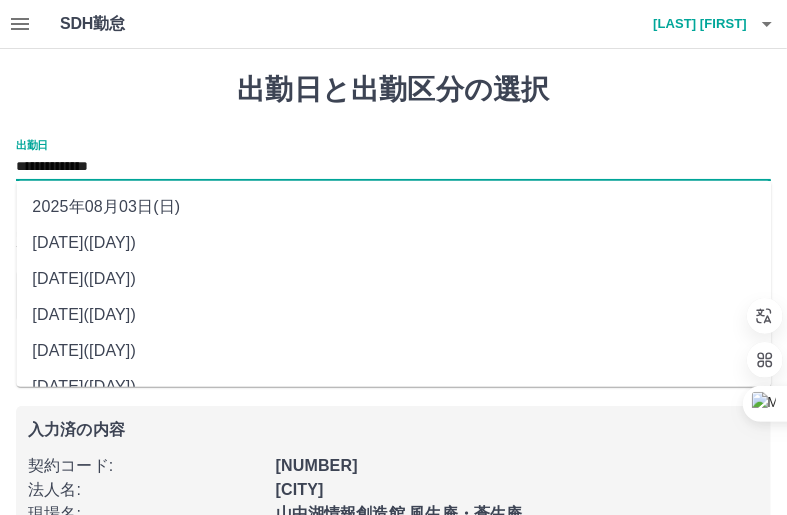 click on "**********" at bounding box center [393, 167] 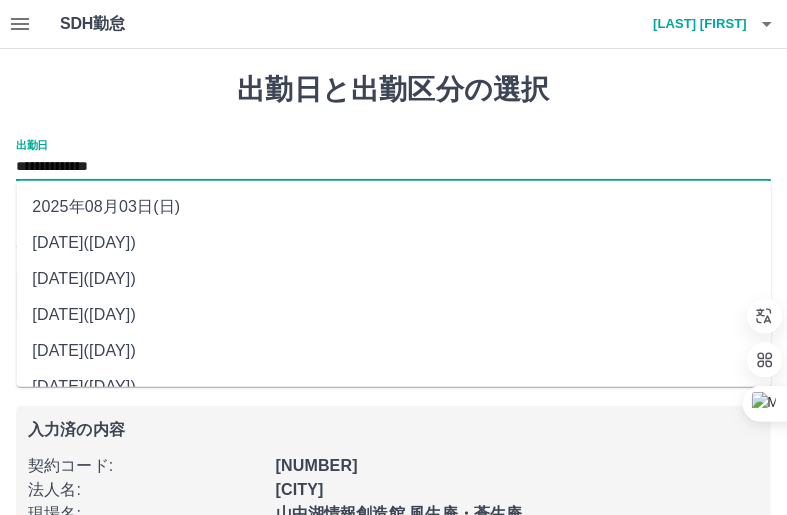 click on "[DATE]([DAY])" at bounding box center (393, 279) 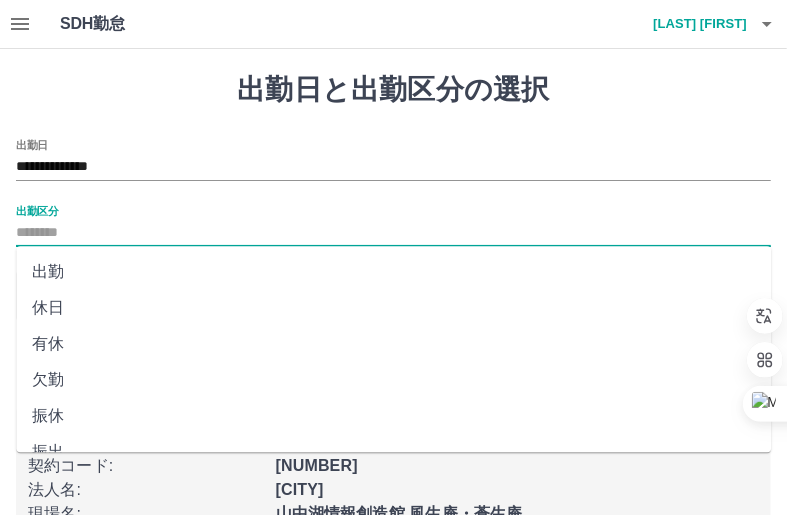 click on "出勤区分" at bounding box center [393, 233] 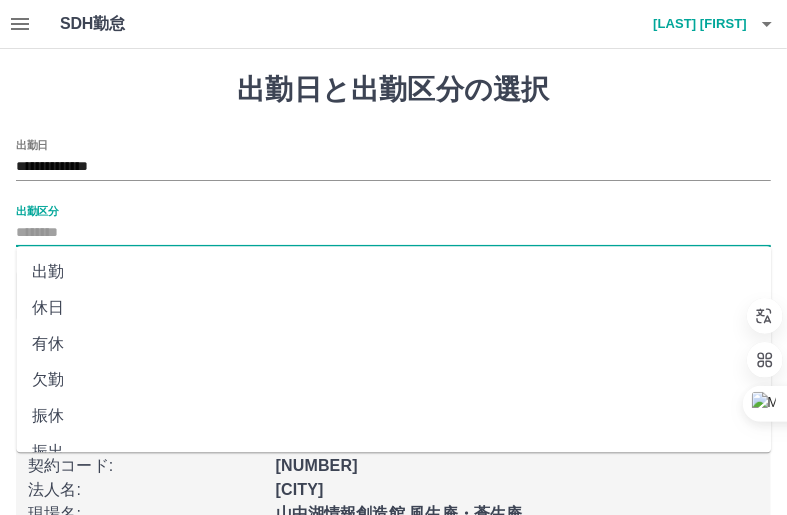 click on "出勤" at bounding box center (393, 272) 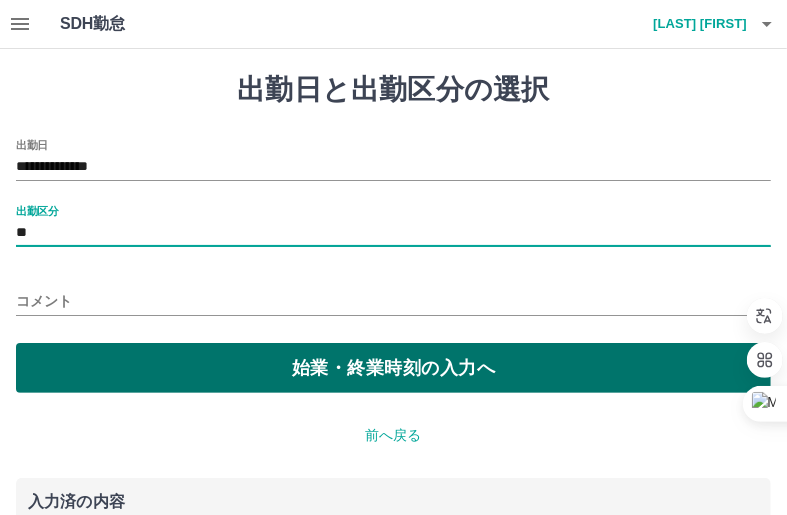 click on "始業・終業時刻の入力へ" at bounding box center [393, 368] 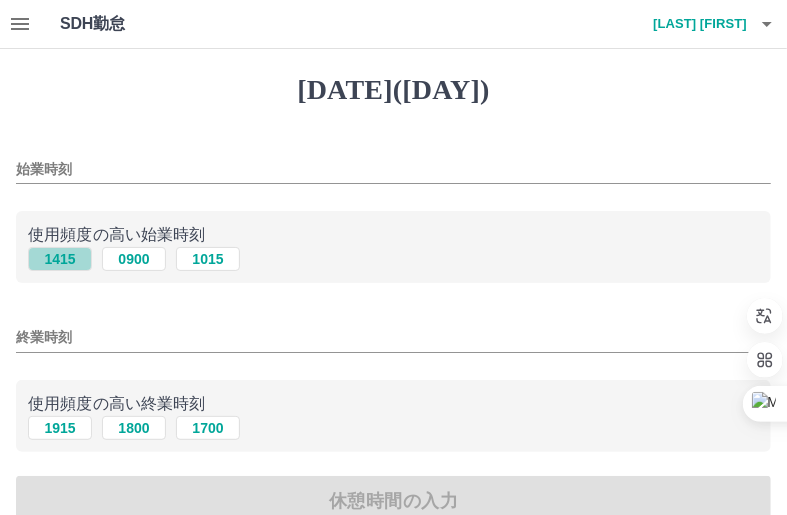 click on "1415" at bounding box center (60, 259) 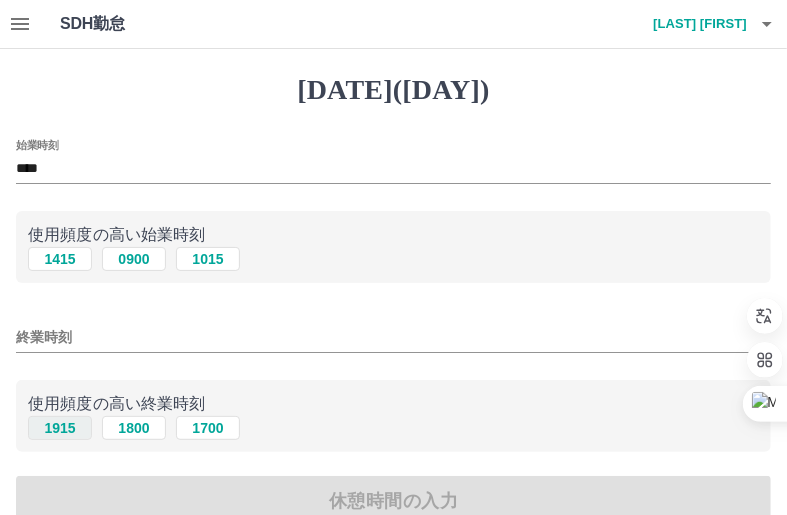 click on "1915" at bounding box center (60, 428) 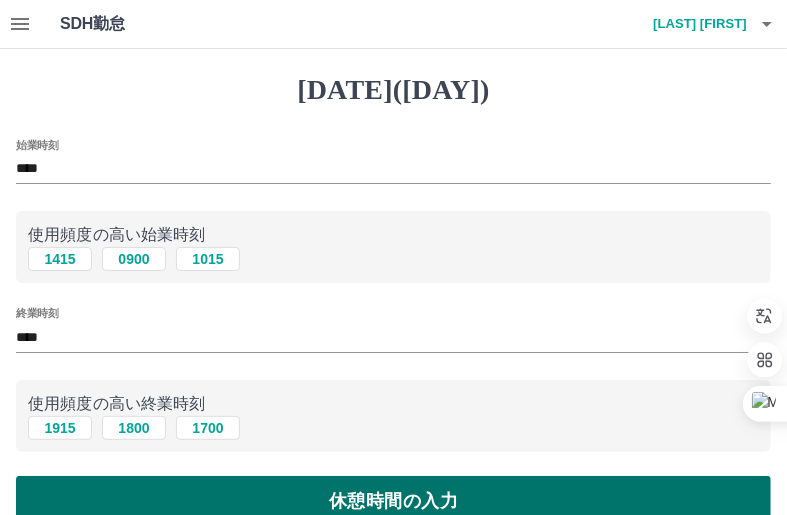 click on "休憩時間の入力" at bounding box center (393, 501) 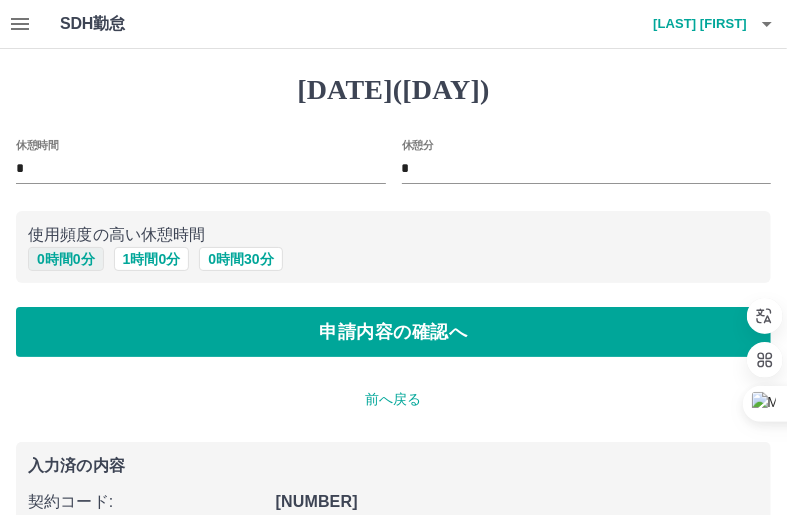 click on "0 時間 0 分" at bounding box center [66, 259] 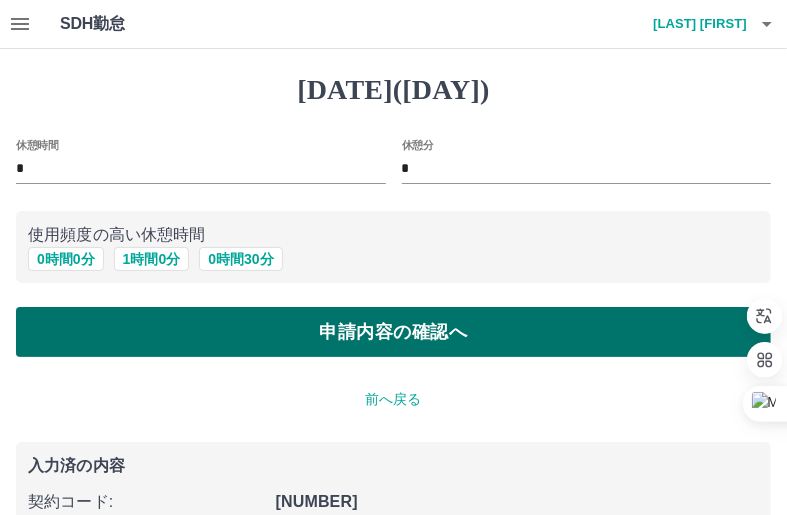 click on "申請内容の確認へ" at bounding box center [393, 332] 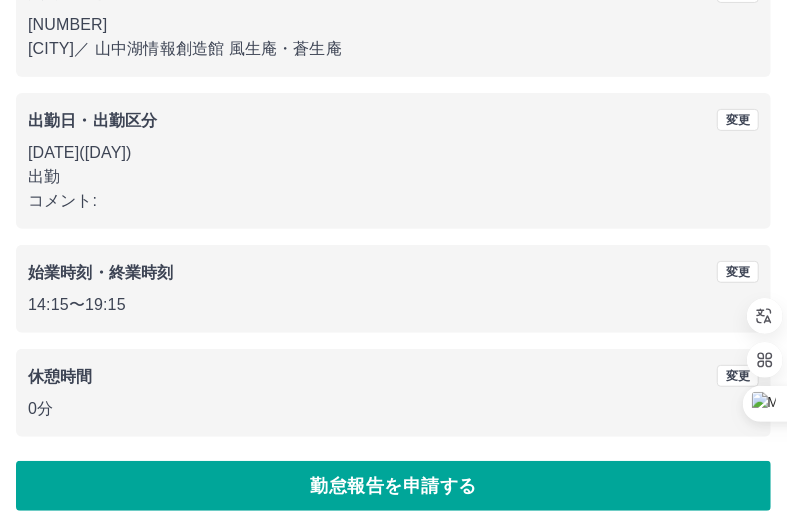 scroll, scrollTop: 232, scrollLeft: 0, axis: vertical 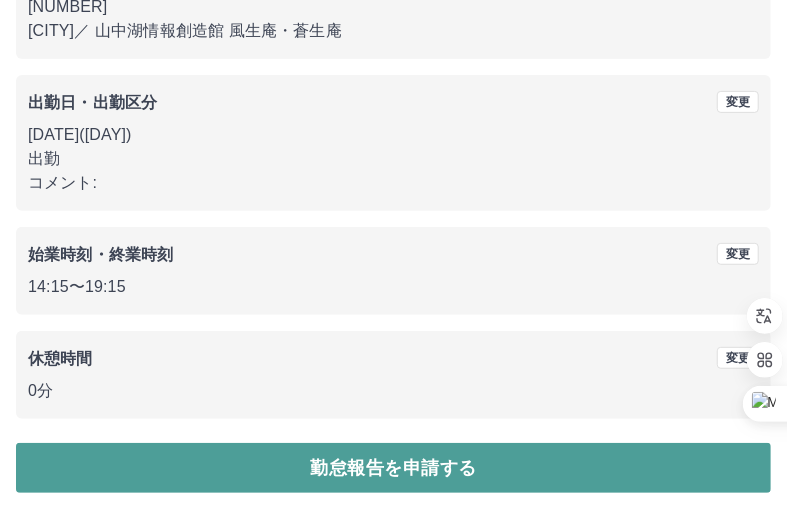 click on "勤怠報告を申請する" at bounding box center (393, 468) 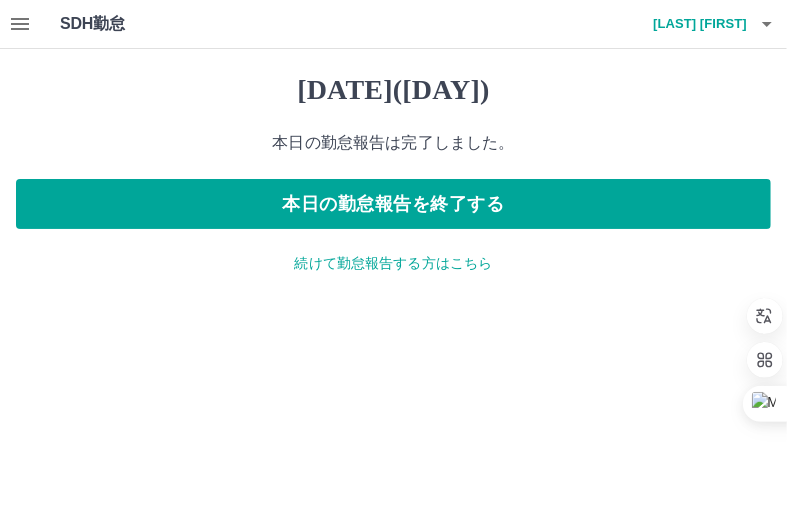 scroll, scrollTop: 0, scrollLeft: 0, axis: both 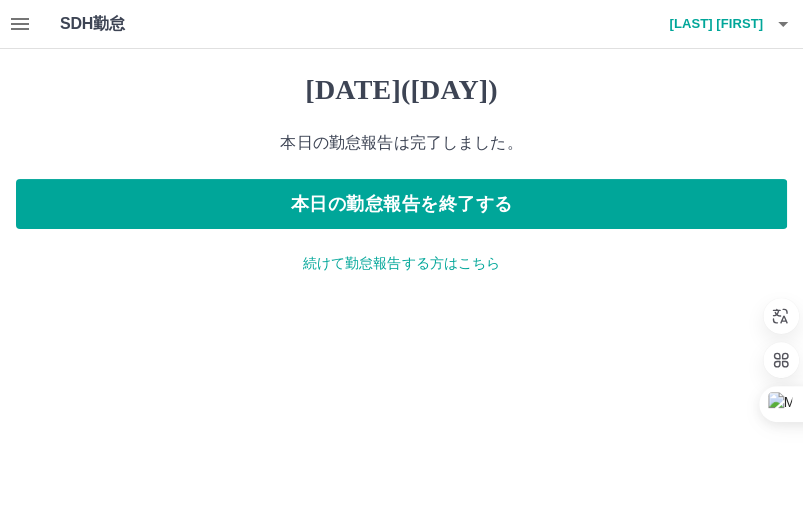 click on "続けて勤怠報告する方はこちら" at bounding box center (401, 263) 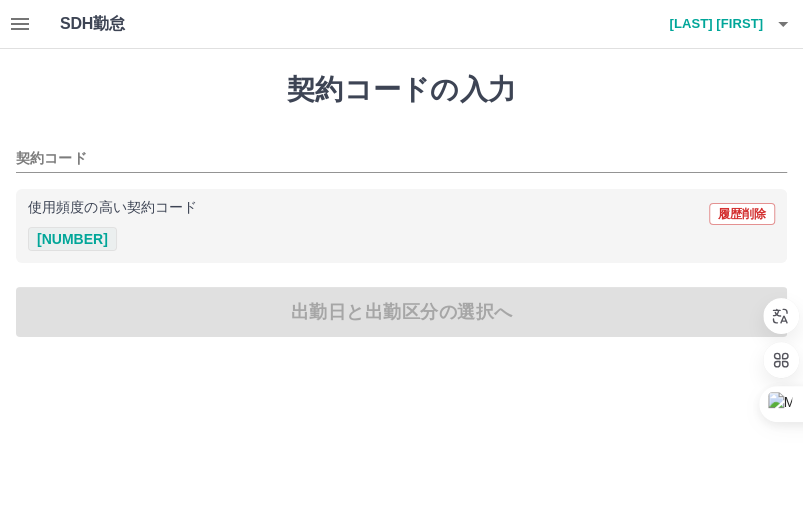 click on "[NUMBER]" at bounding box center (72, 239) 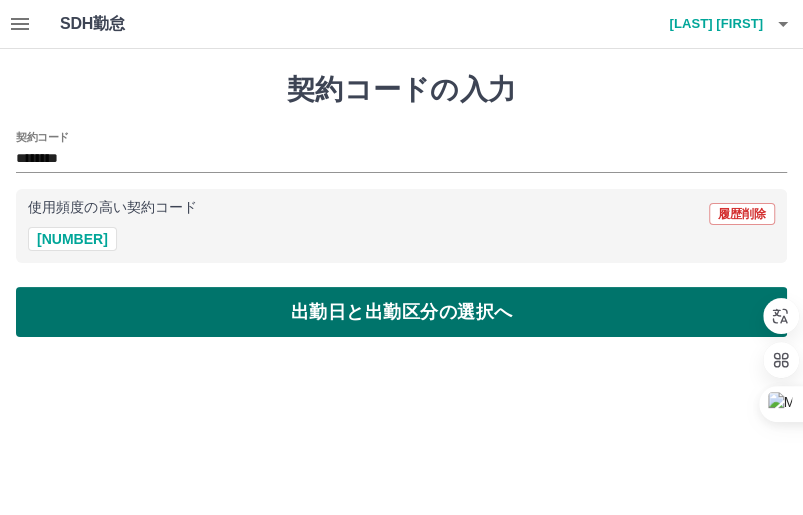 click on "出勤日と出勤区分の選択へ" at bounding box center [401, 312] 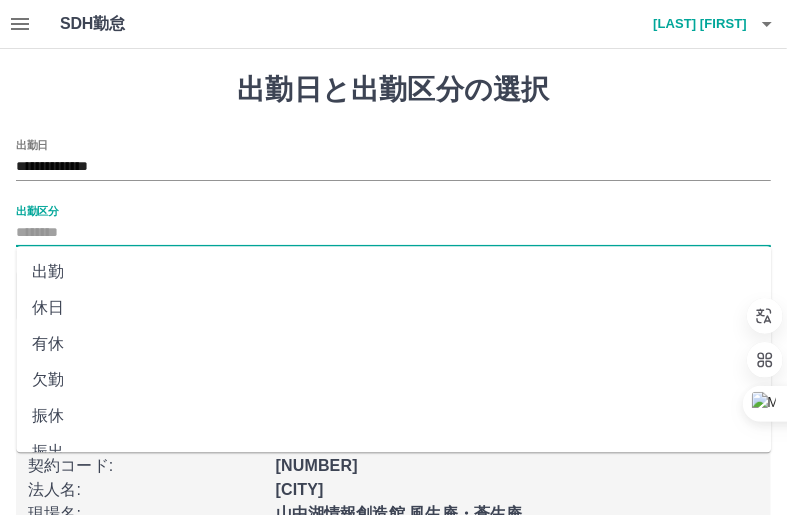click on "出勤区分" at bounding box center [393, 233] 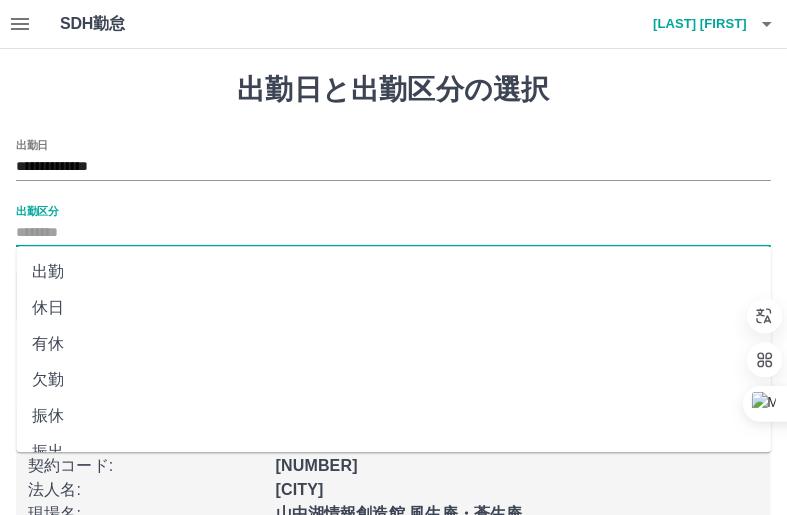 click on "出勤" at bounding box center (393, 272) 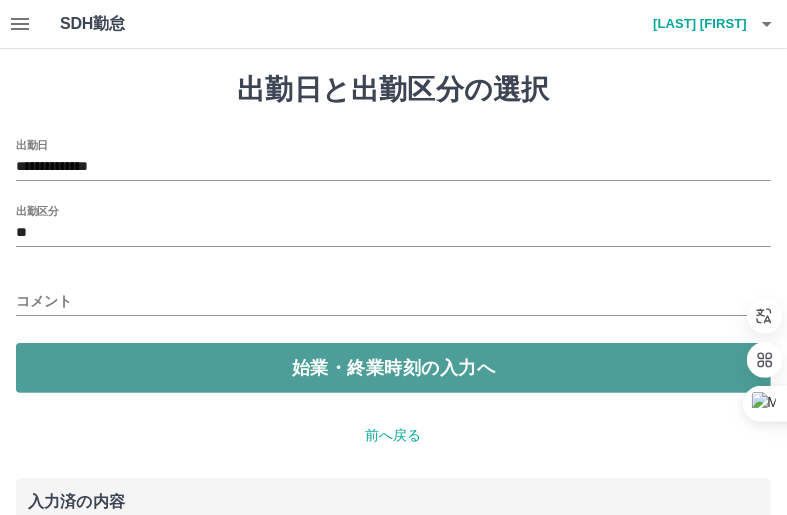 click on "始業・終業時刻の入力へ" at bounding box center (393, 368) 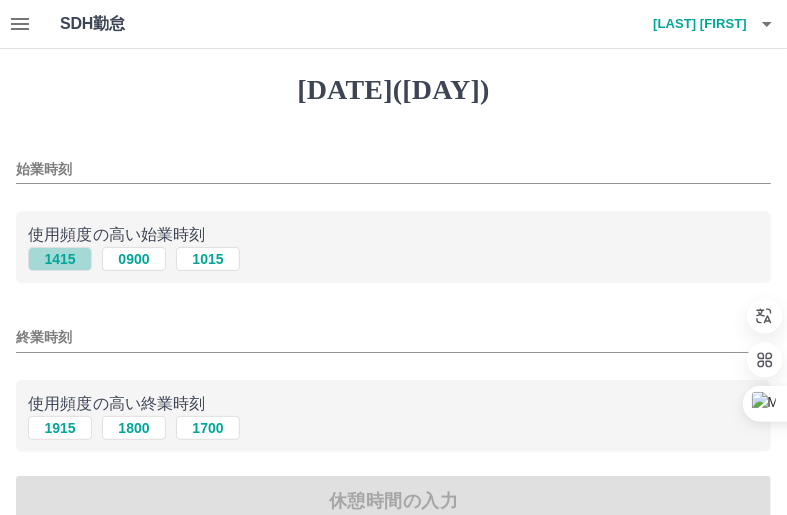 click on "1415" at bounding box center (60, 259) 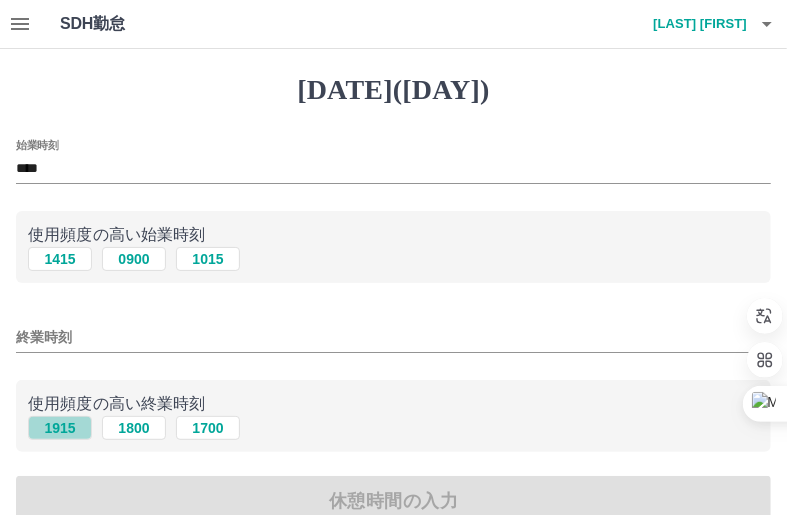 click on "1915" at bounding box center (60, 428) 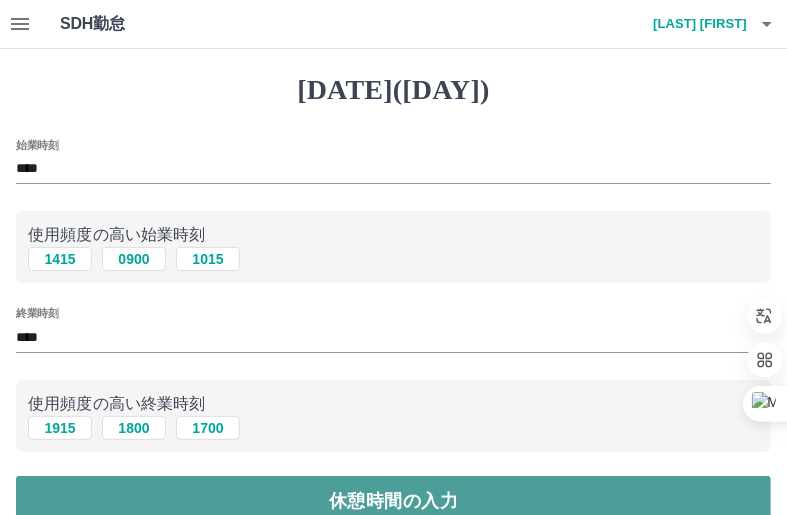 click on "休憩時間の入力" at bounding box center (393, 501) 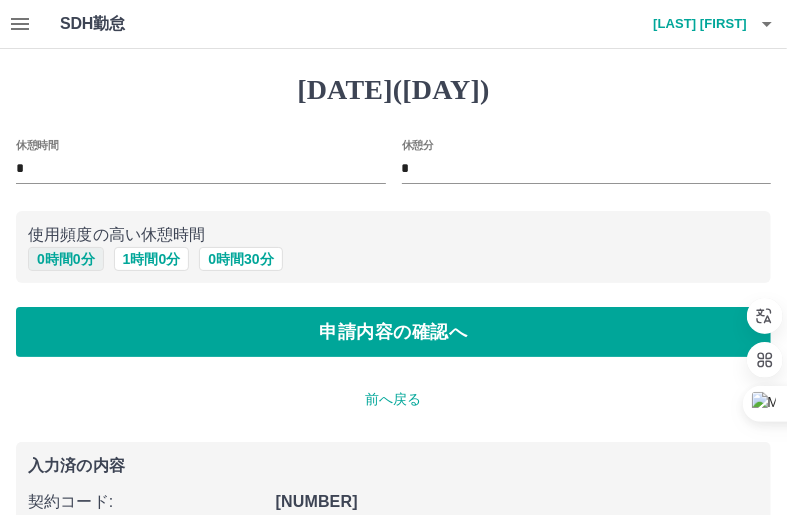 click on "0 時間 0 分" at bounding box center [66, 259] 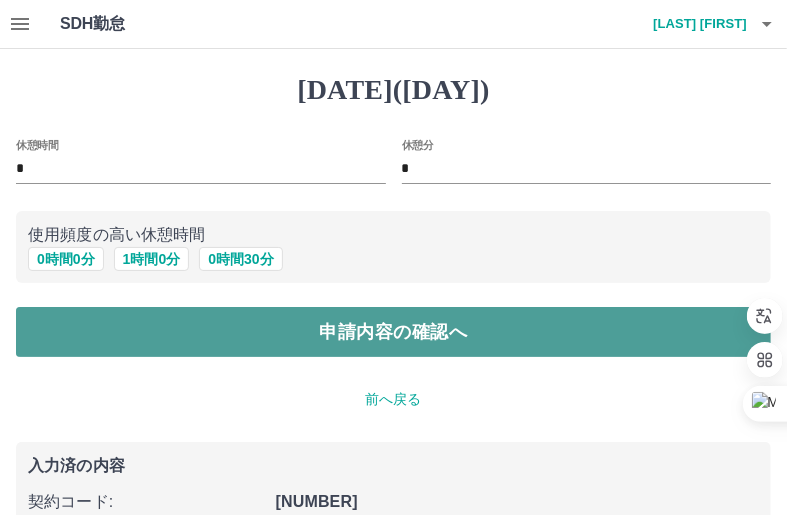 click on "申請内容の確認へ" at bounding box center (393, 332) 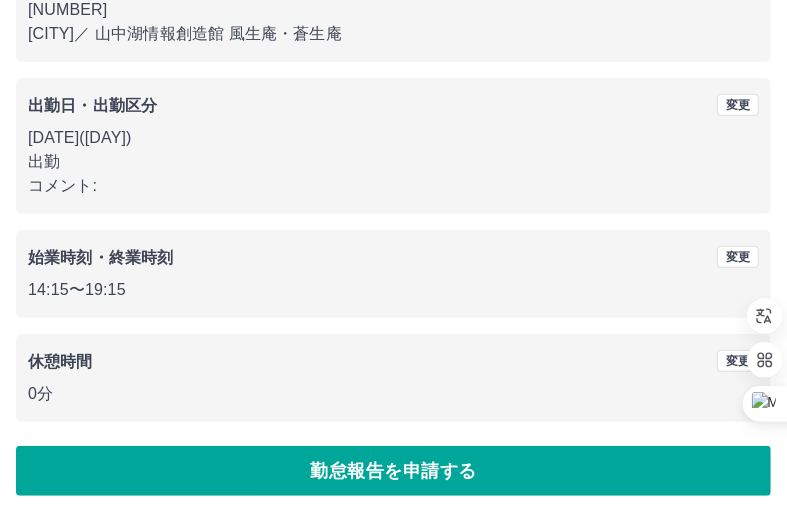 scroll, scrollTop: 232, scrollLeft: 0, axis: vertical 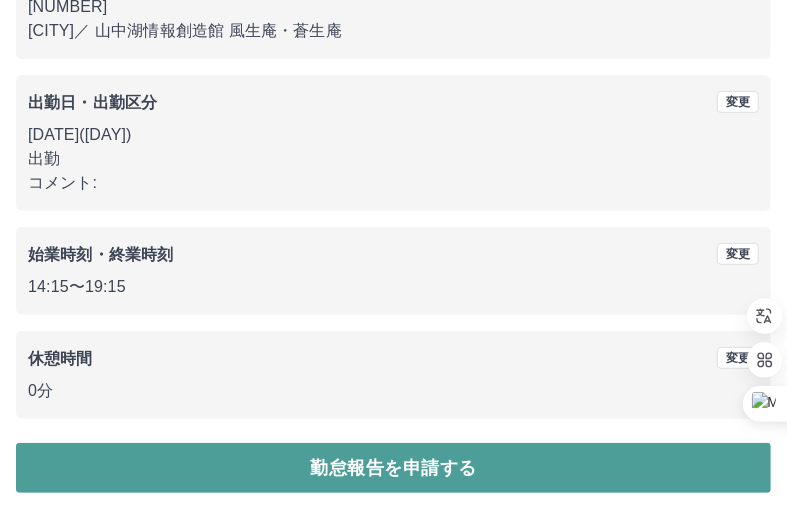 click on "勤怠報告を申請する" at bounding box center [393, 468] 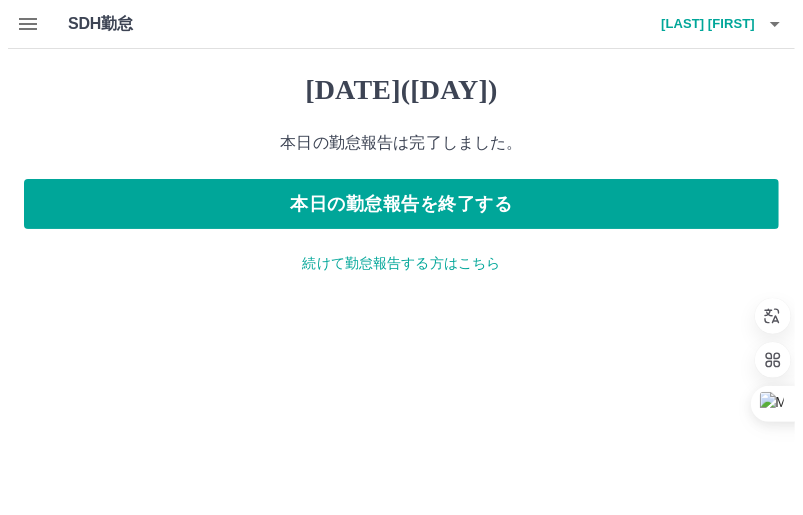 scroll, scrollTop: 0, scrollLeft: 0, axis: both 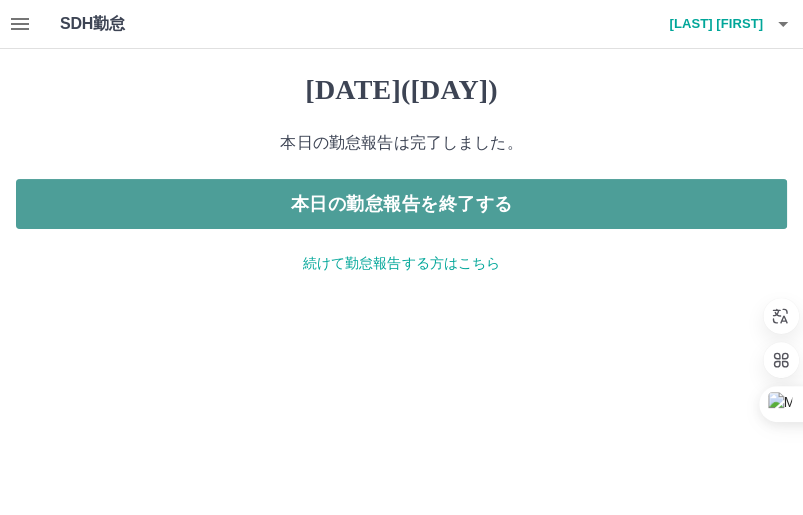 click on "本日の勤怠報告を終了する" at bounding box center (401, 204) 